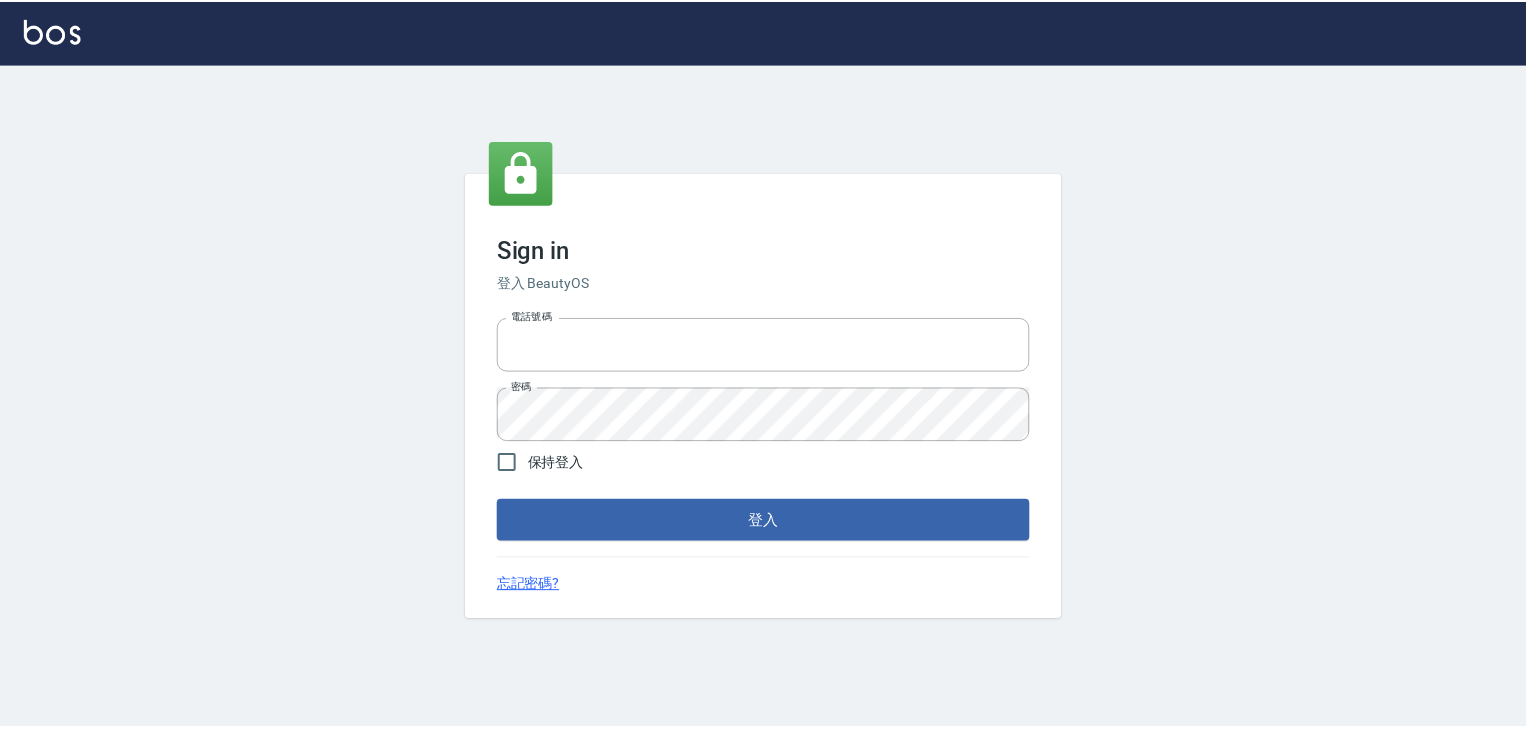 scroll, scrollTop: 0, scrollLeft: 0, axis: both 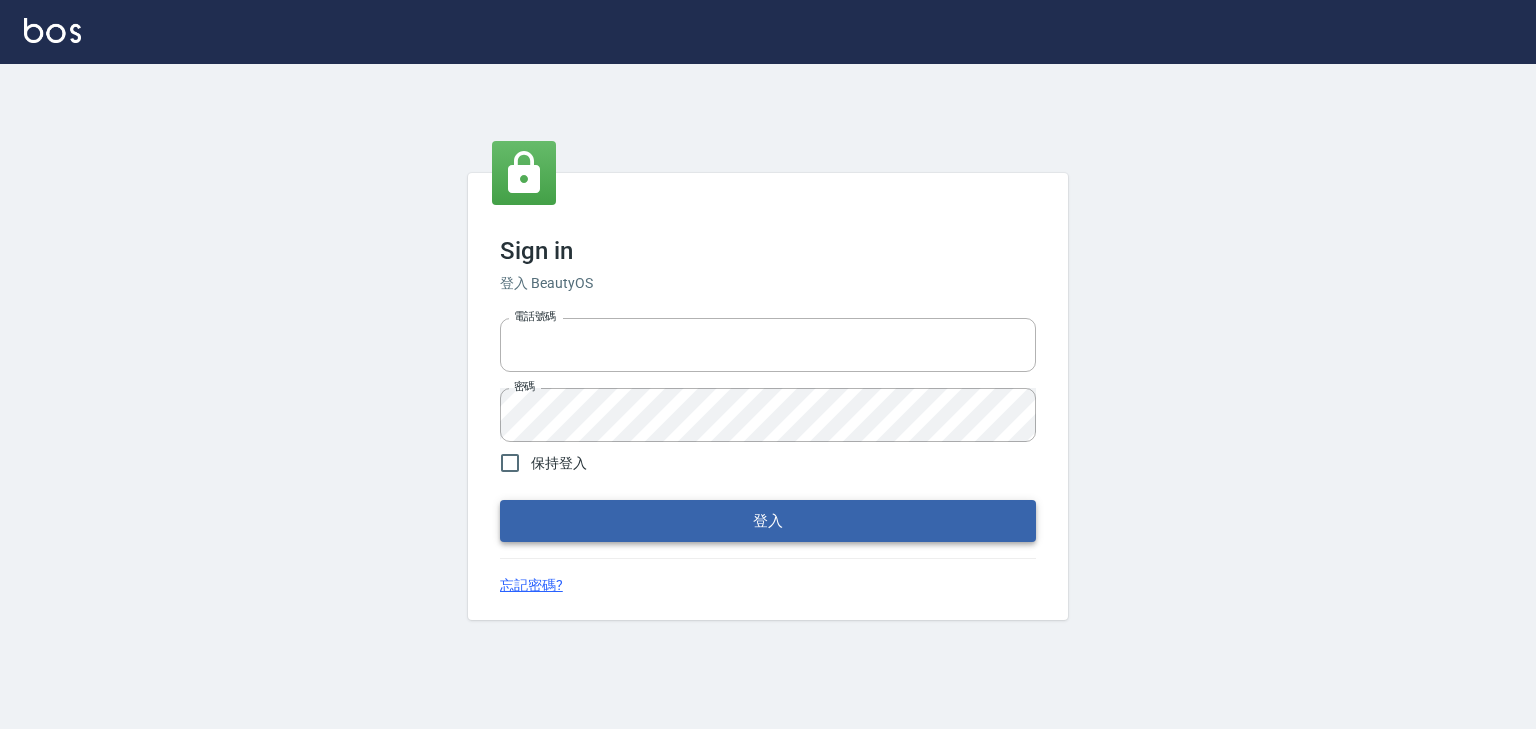 type on "[PHONE]" 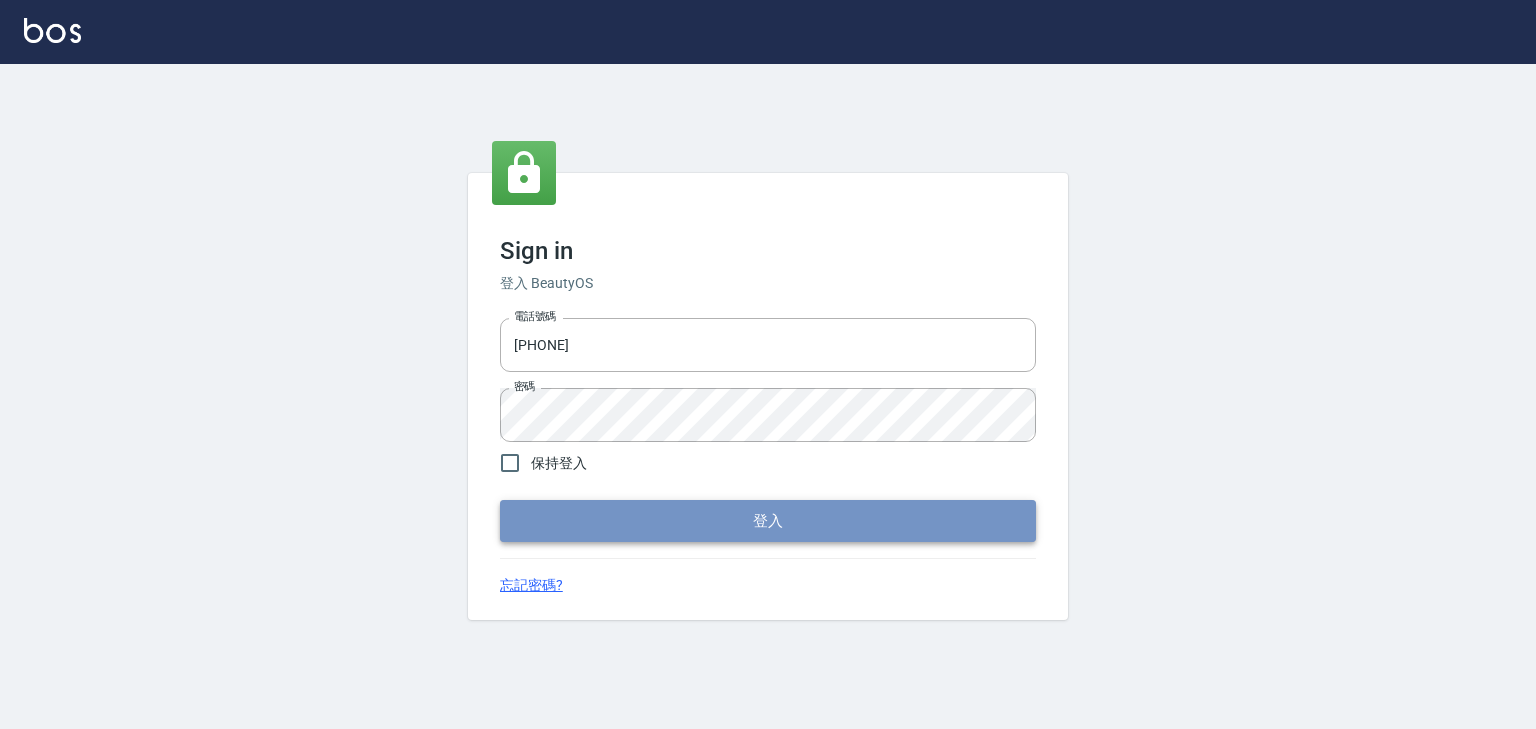 click on "登入" at bounding box center (768, 521) 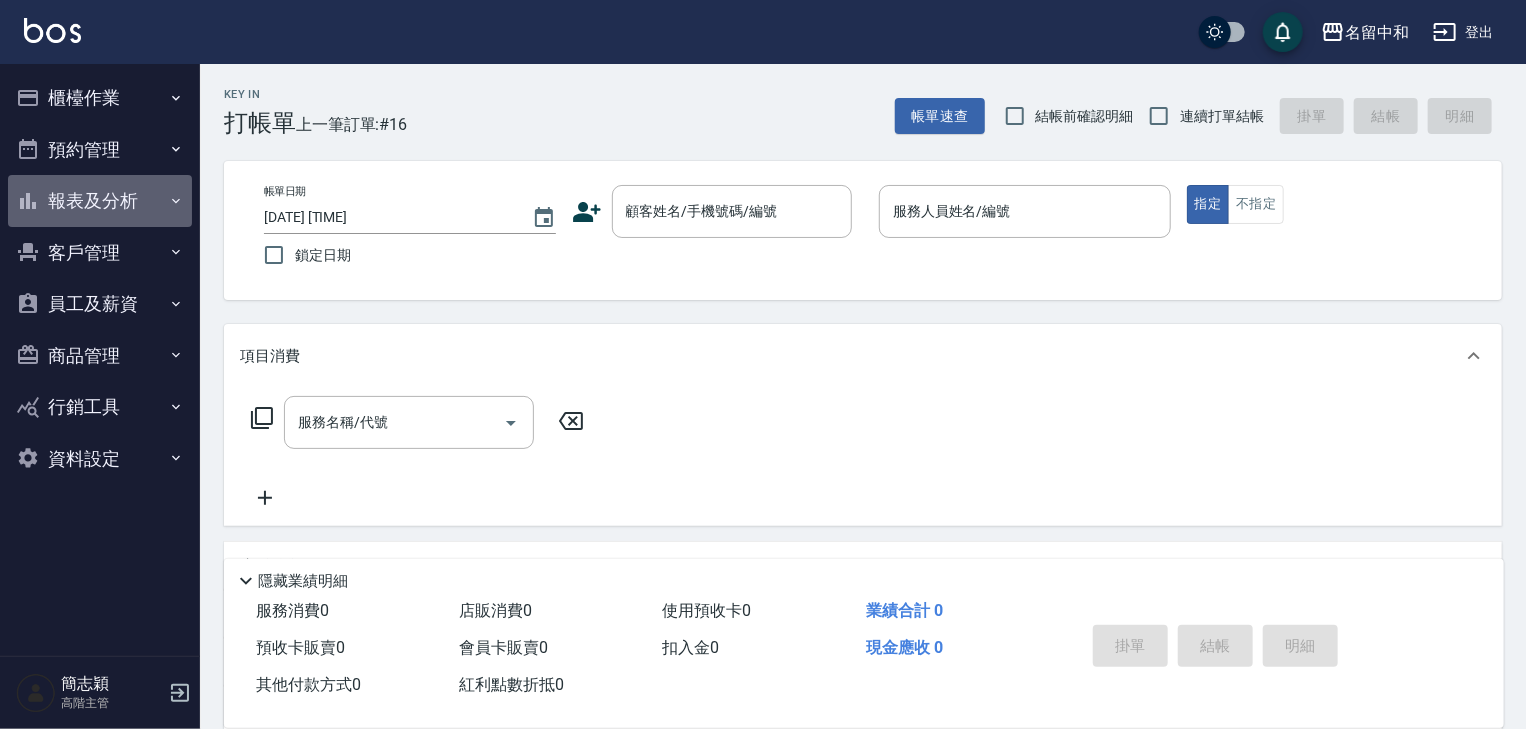 click 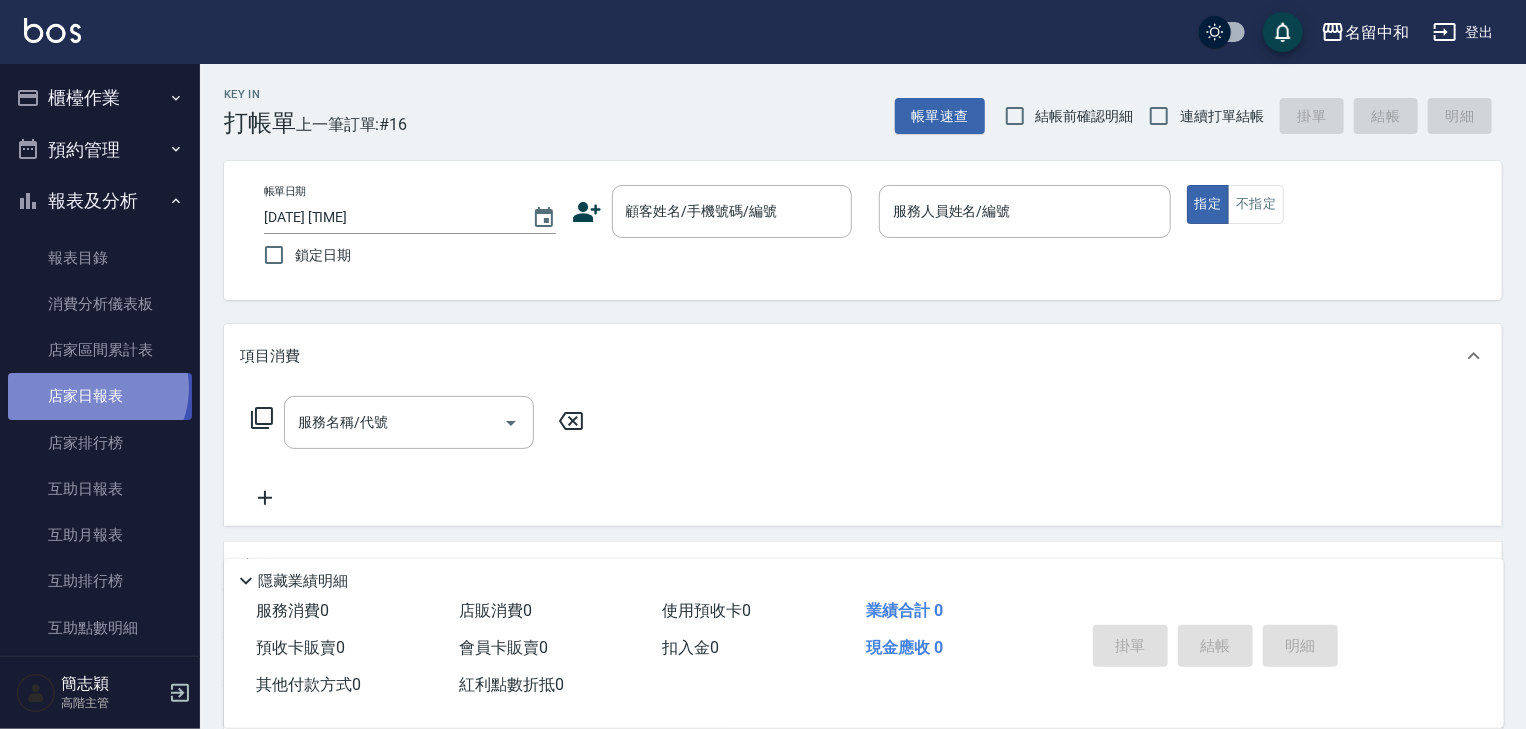 click on "店家日報表" at bounding box center [100, 396] 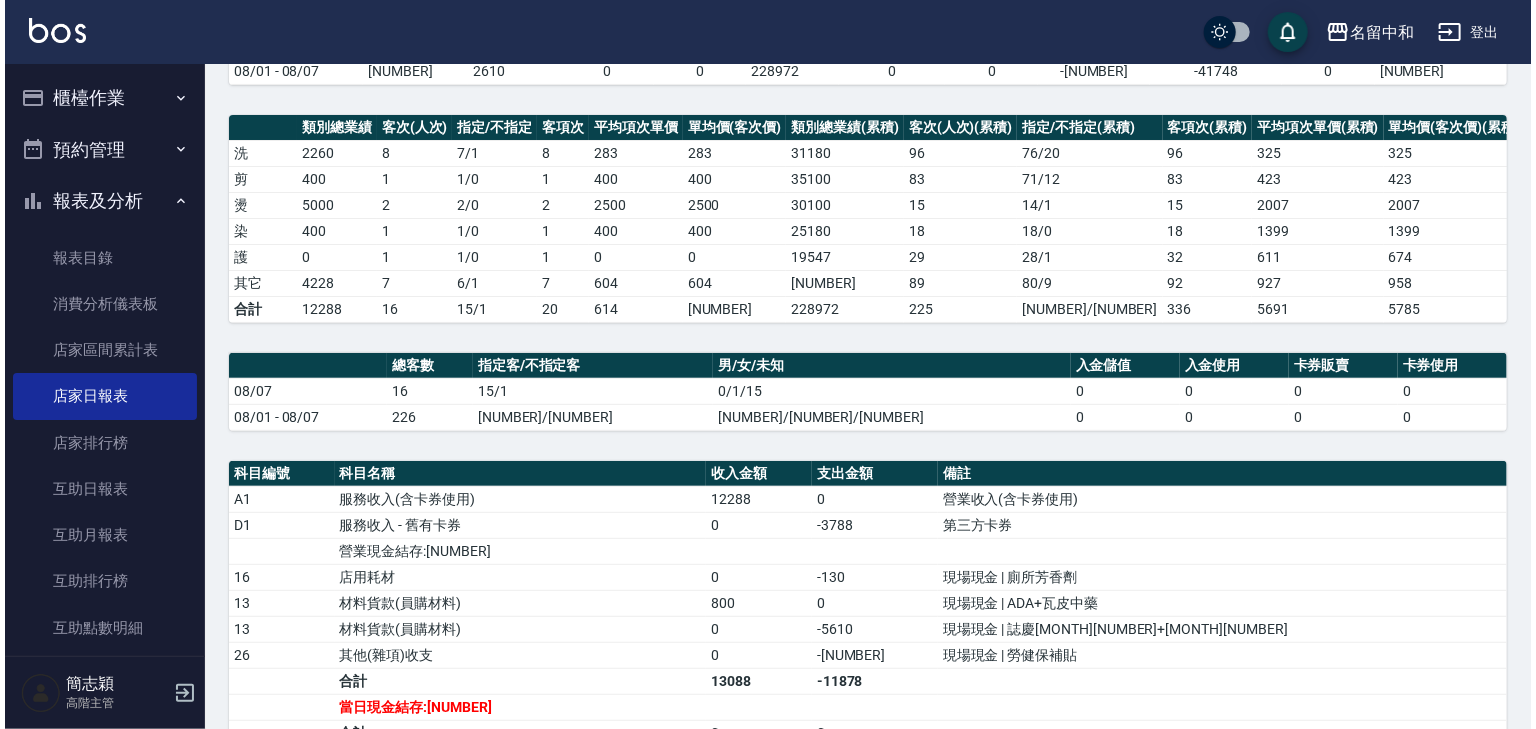 scroll, scrollTop: 160, scrollLeft: 0, axis: vertical 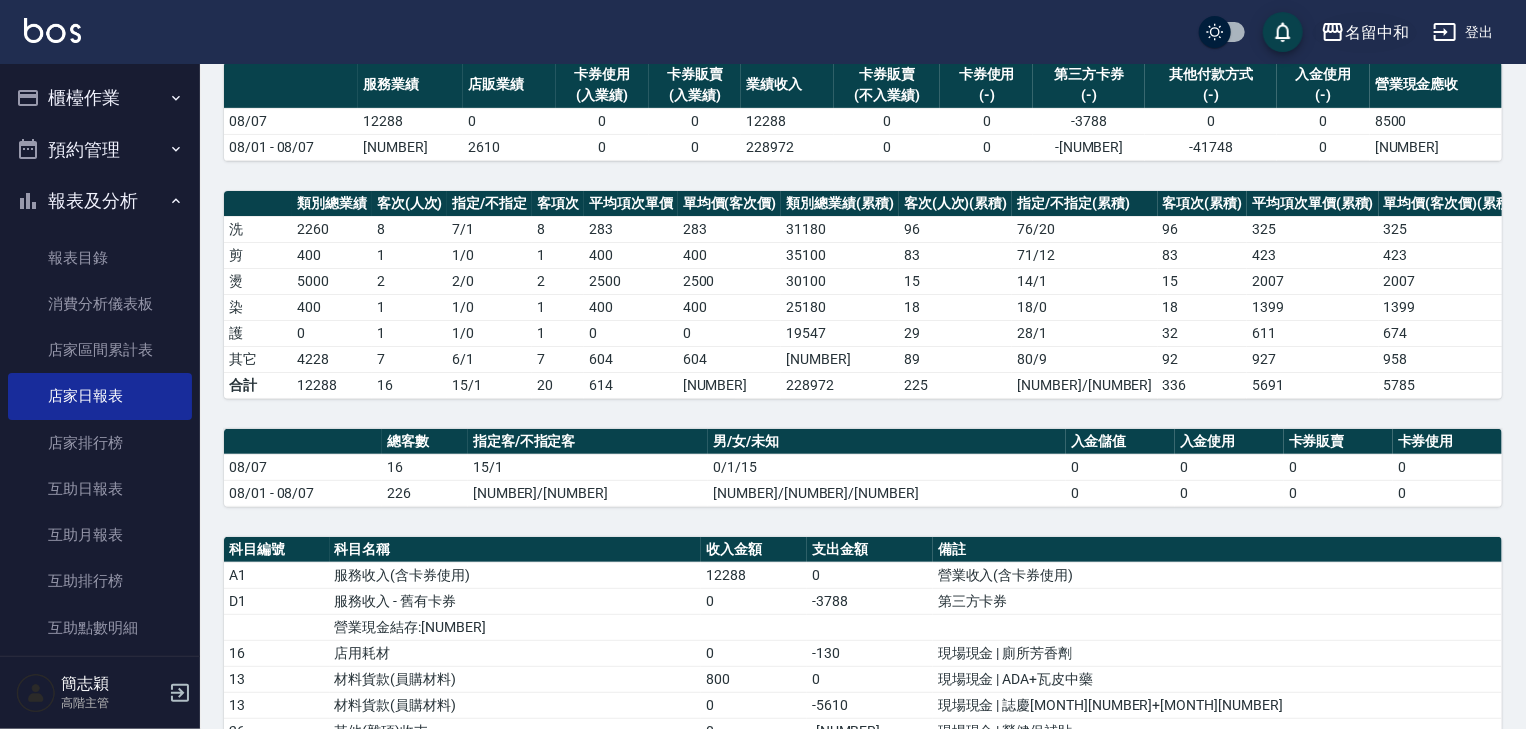 click 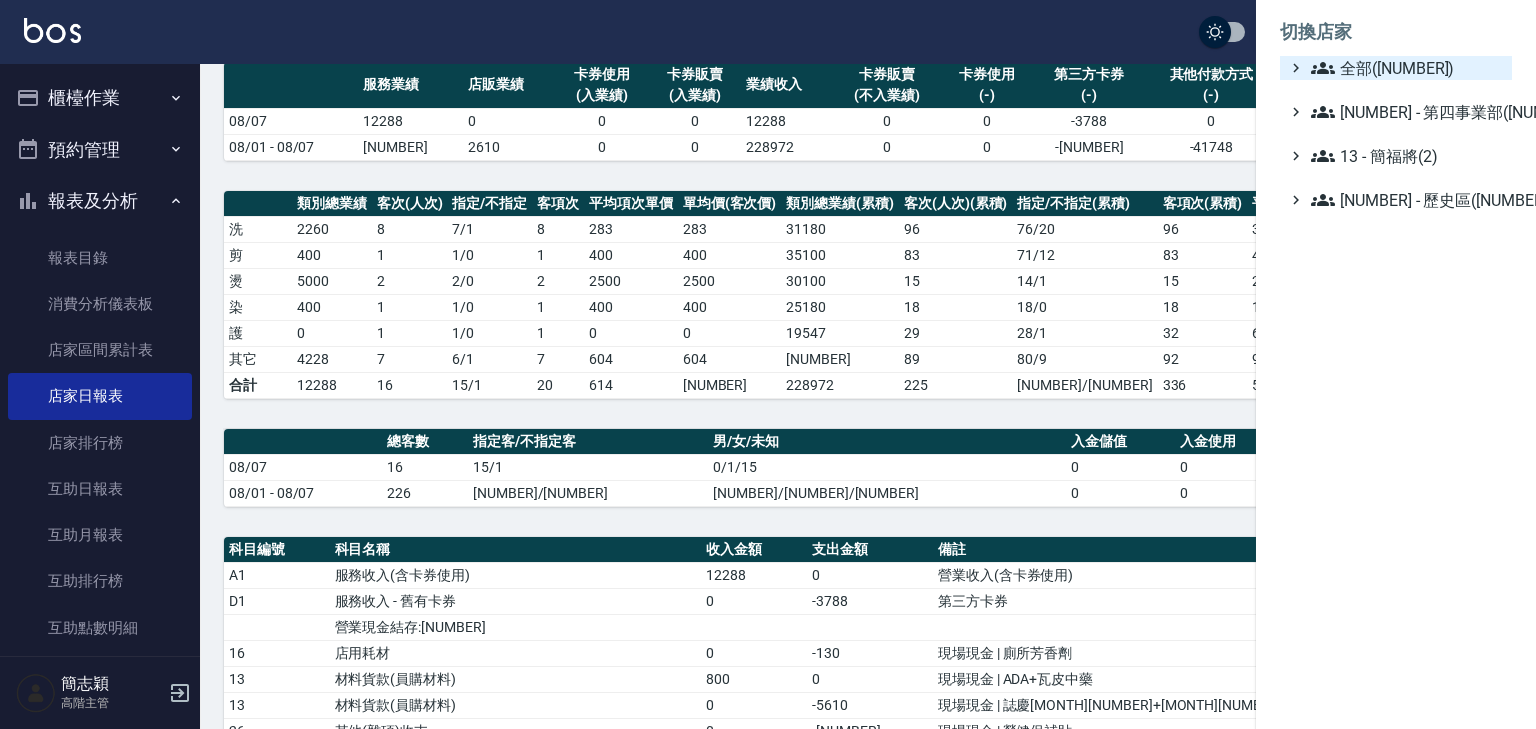 click 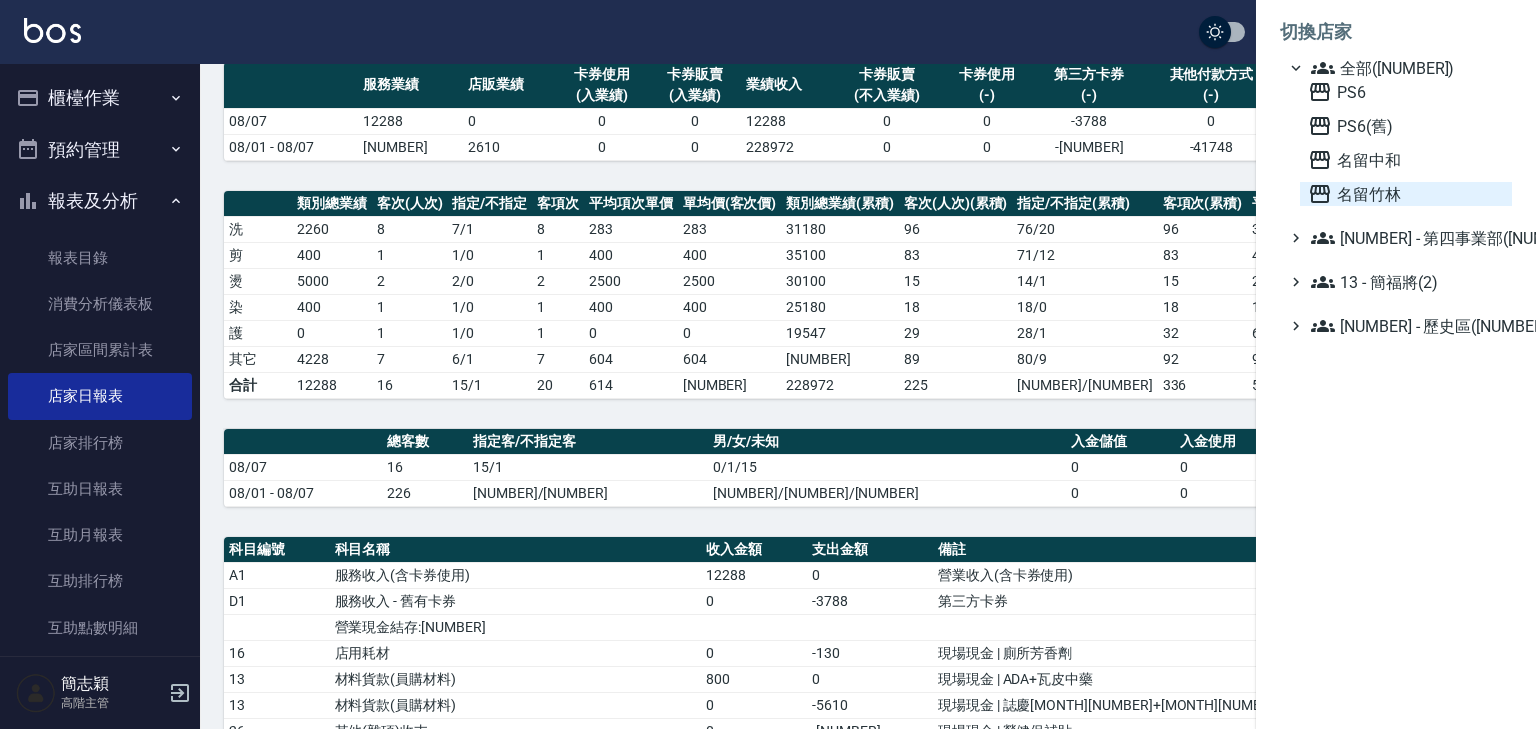 click 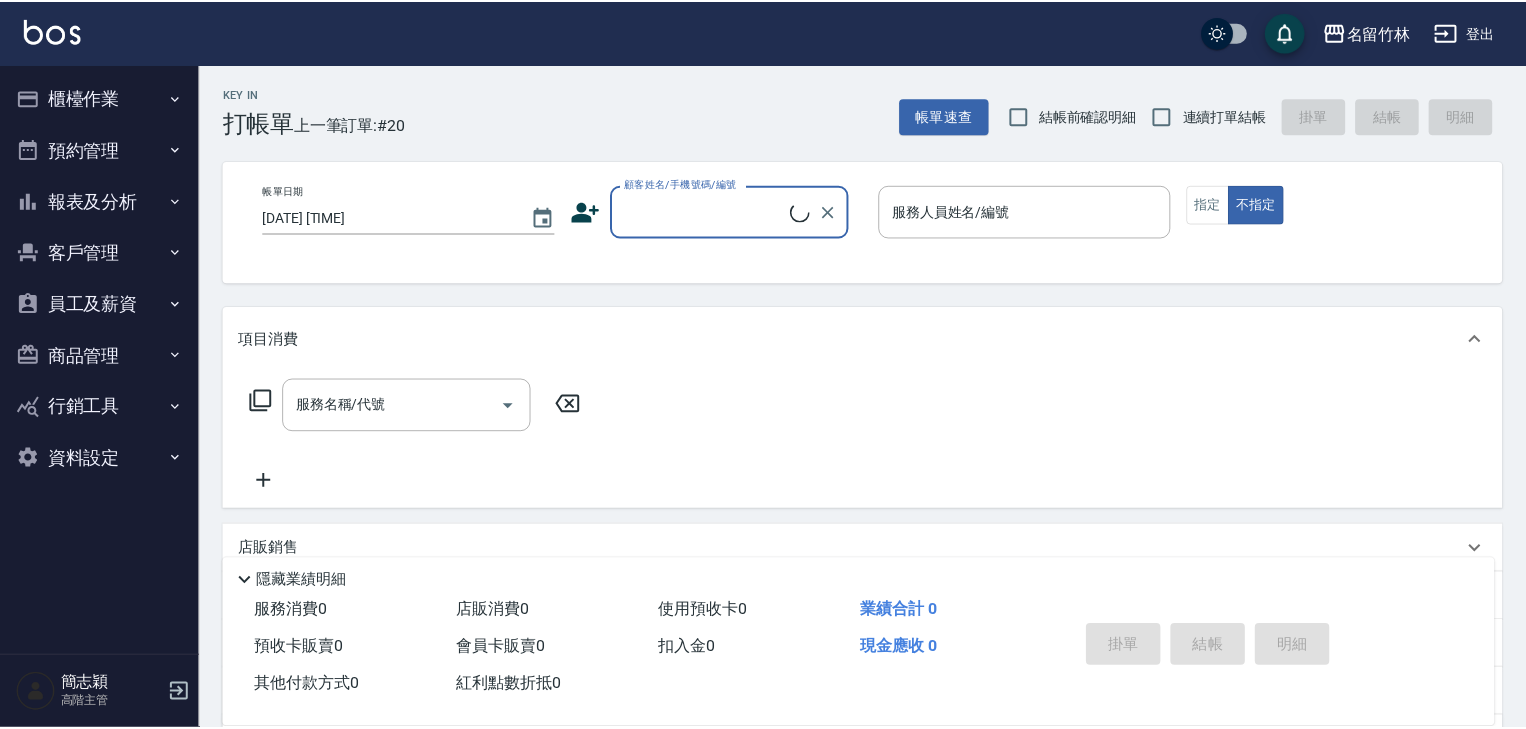 scroll, scrollTop: 0, scrollLeft: 0, axis: both 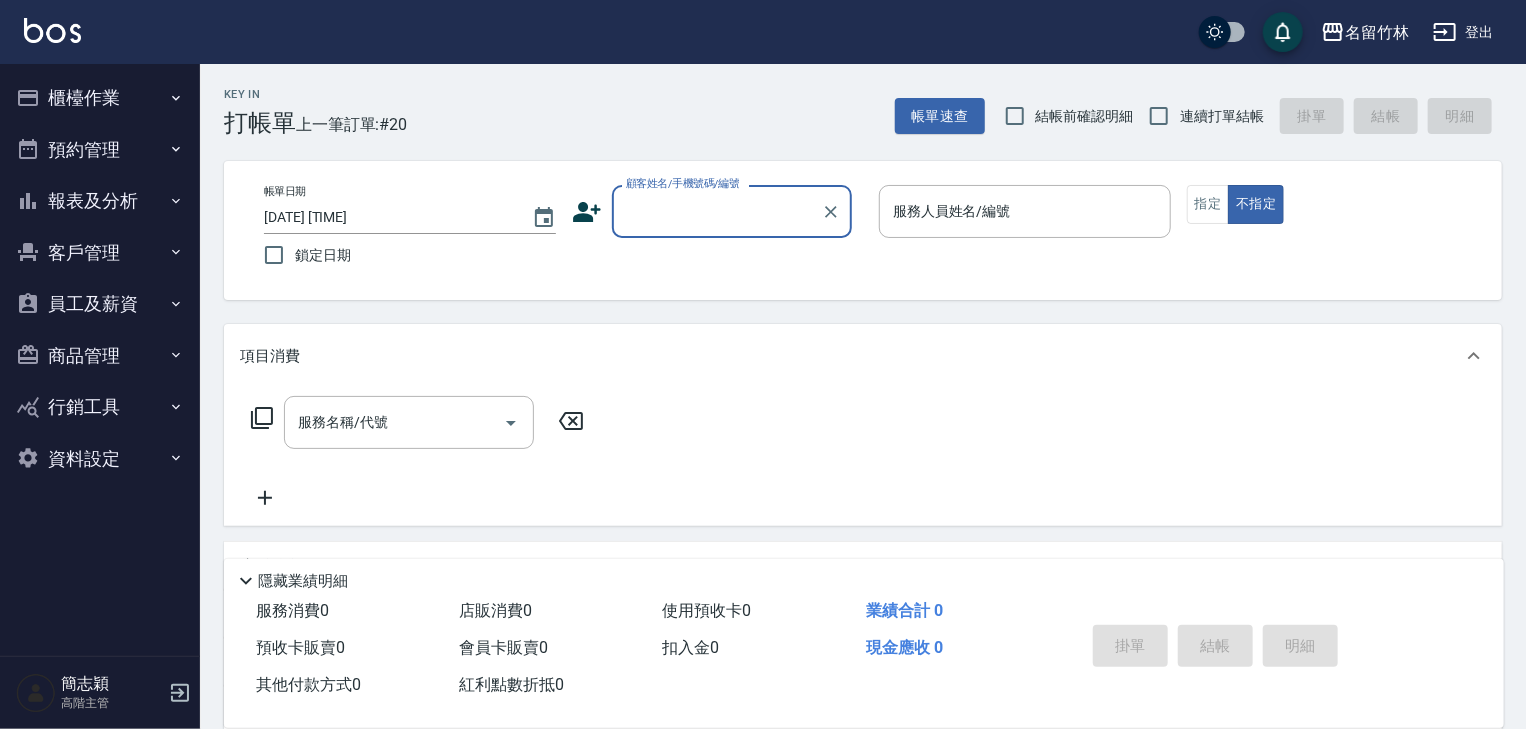 click 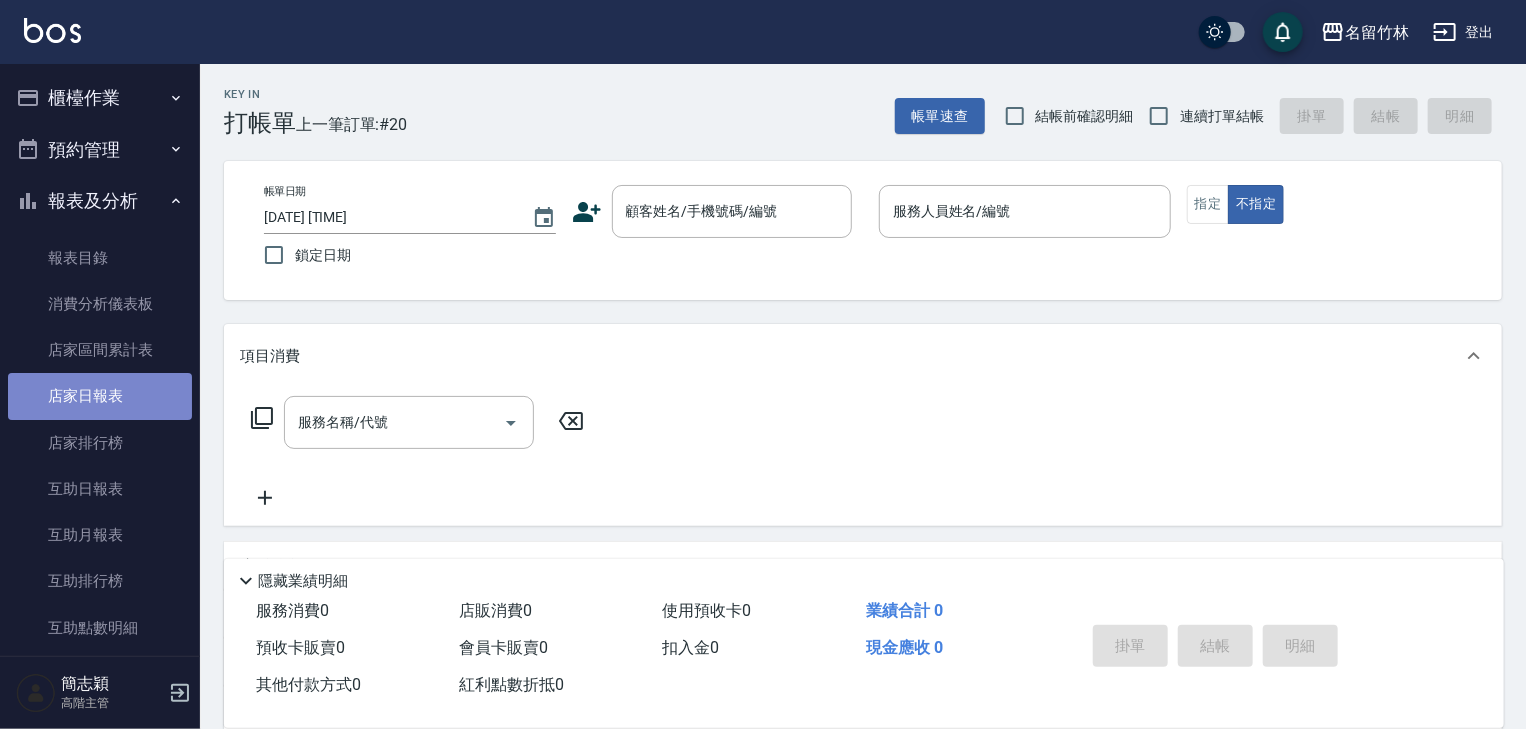 click on "店家日報表" at bounding box center (100, 396) 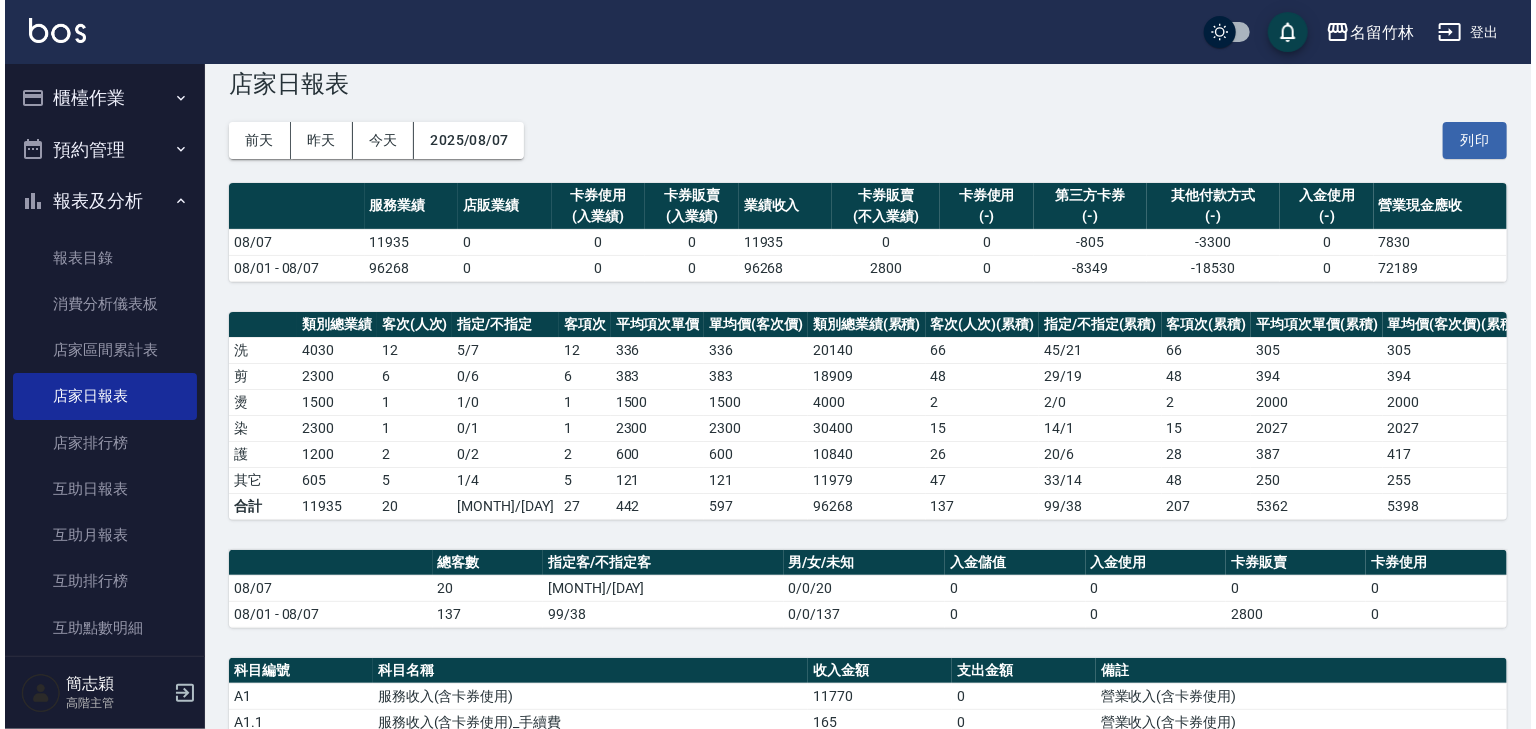 scroll, scrollTop: 0, scrollLeft: 0, axis: both 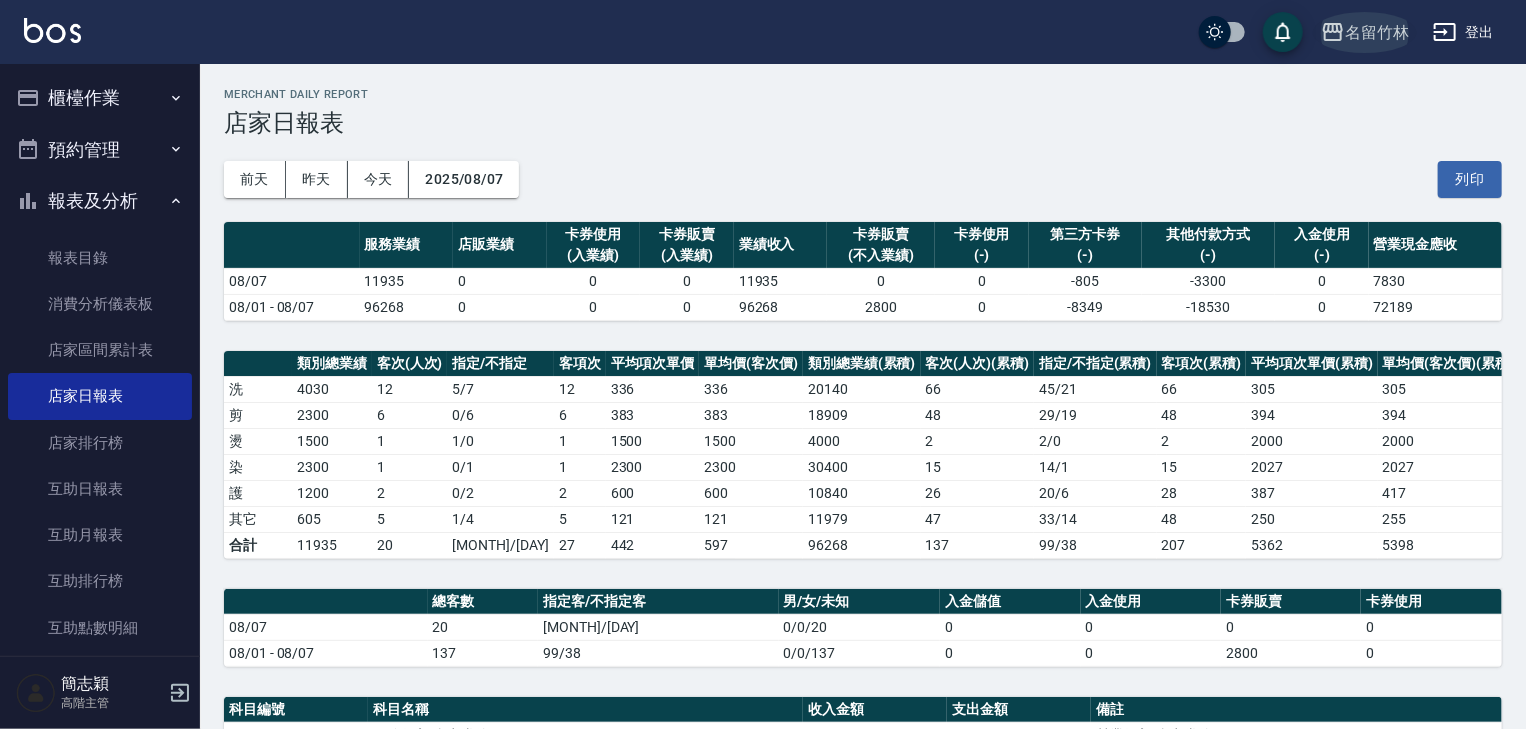 click 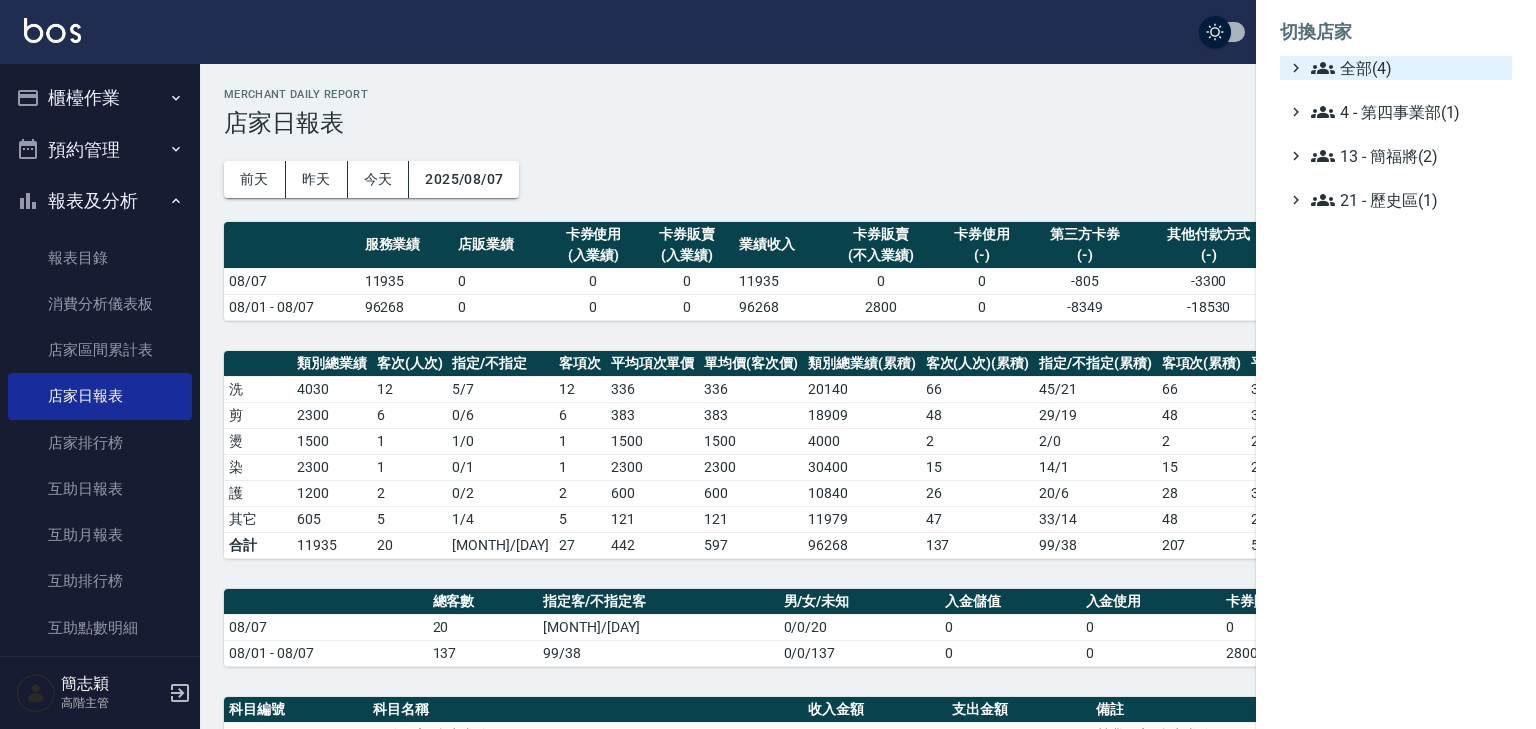 click 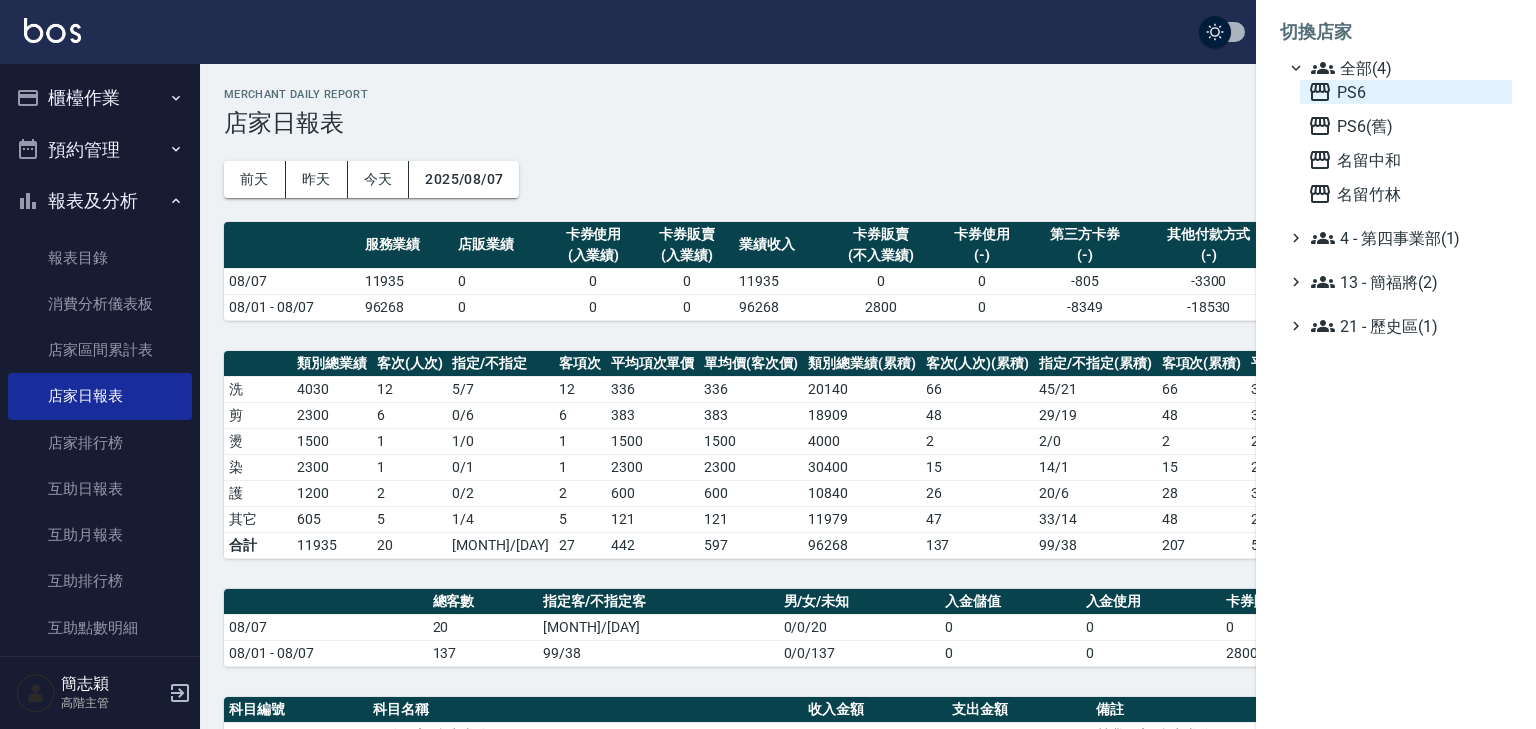 click 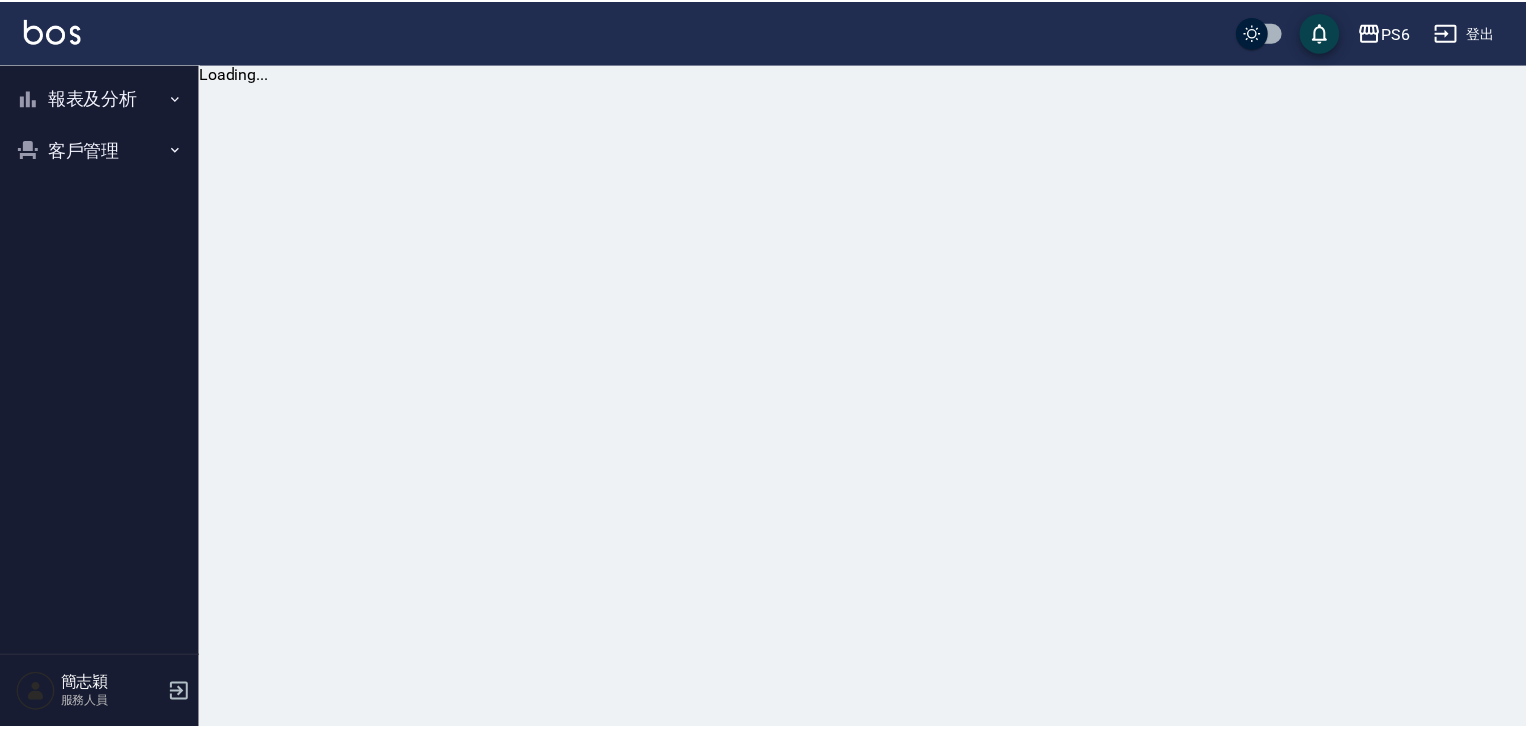 scroll, scrollTop: 0, scrollLeft: 0, axis: both 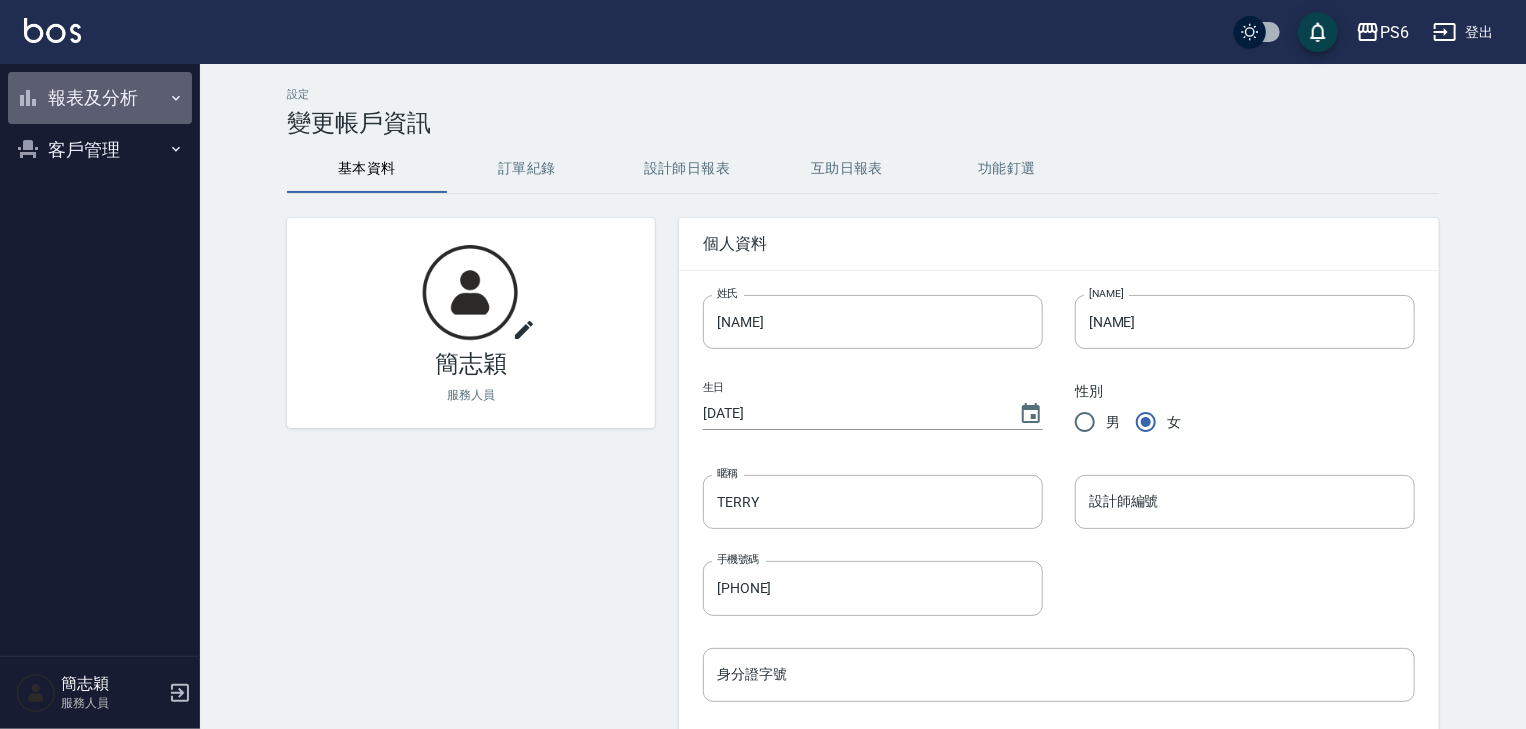 click 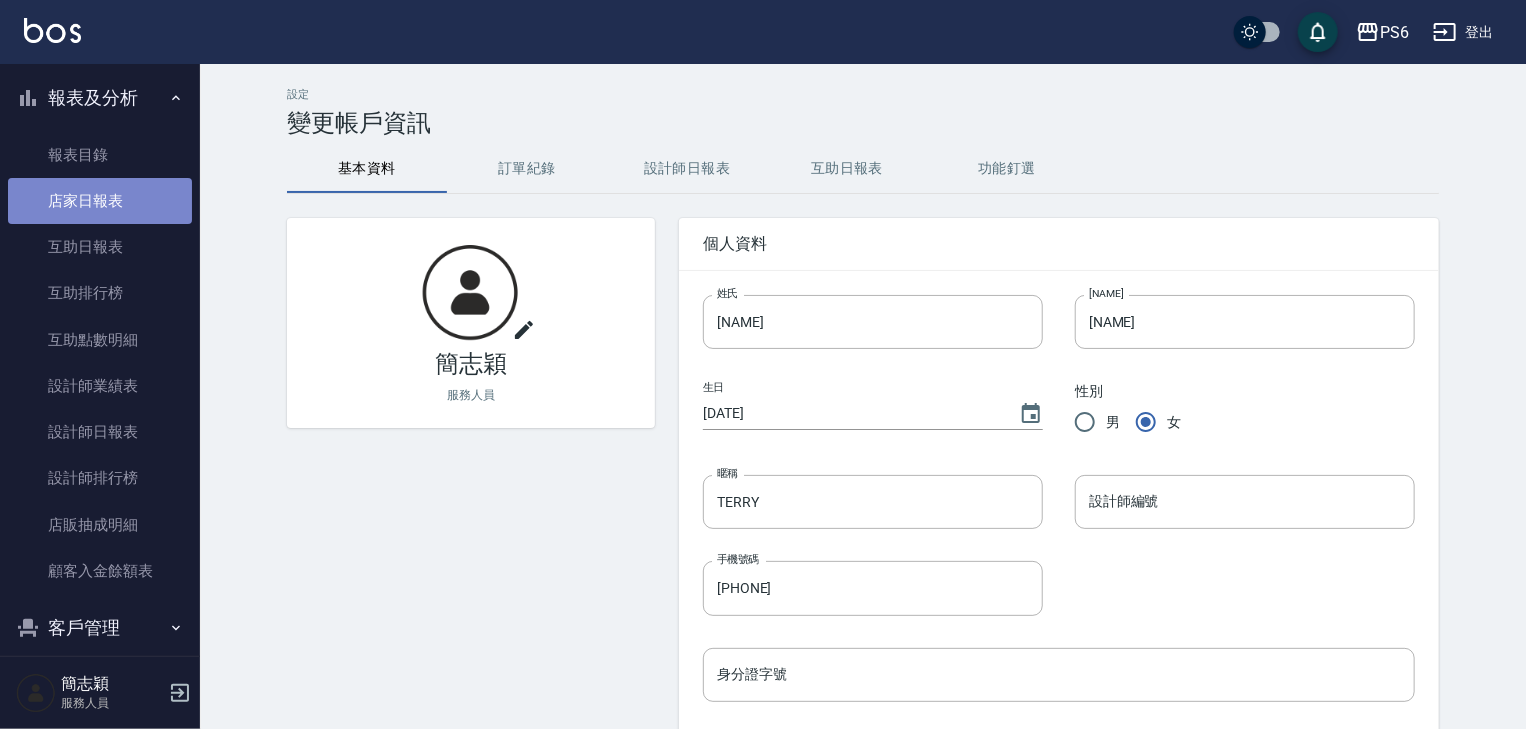 click on "店家日報表" at bounding box center (100, 201) 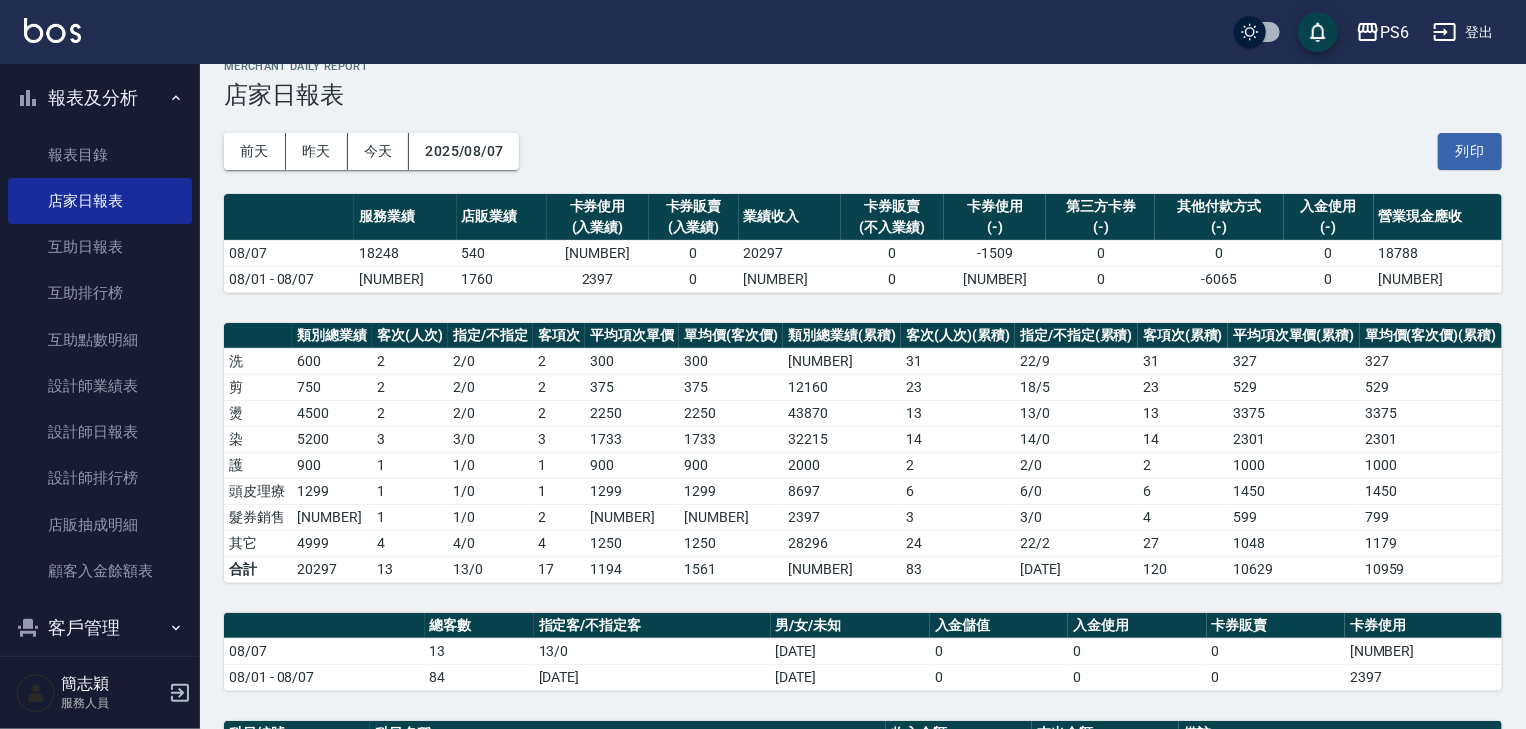 scroll, scrollTop: 0, scrollLeft: 0, axis: both 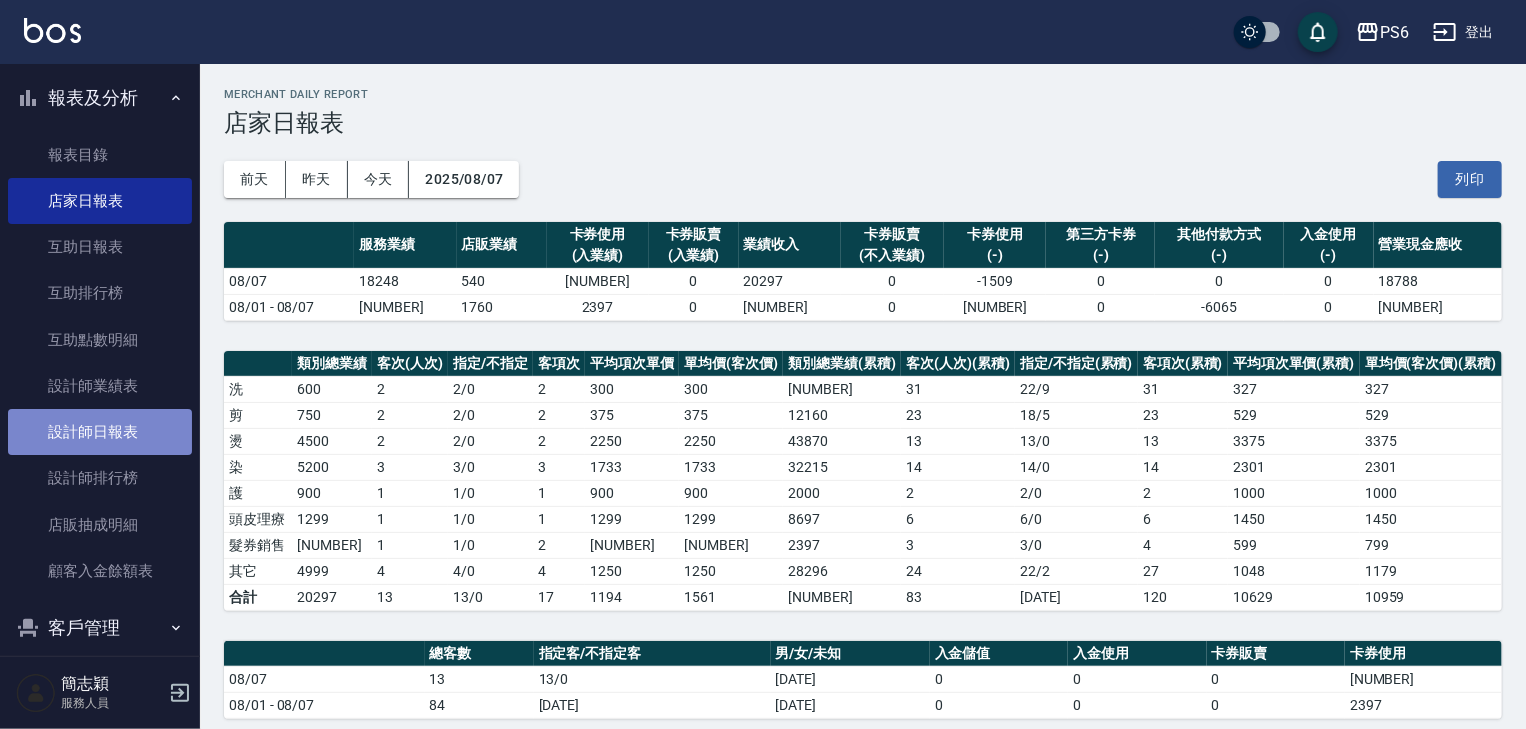 click on "設計師日報表" at bounding box center [100, 432] 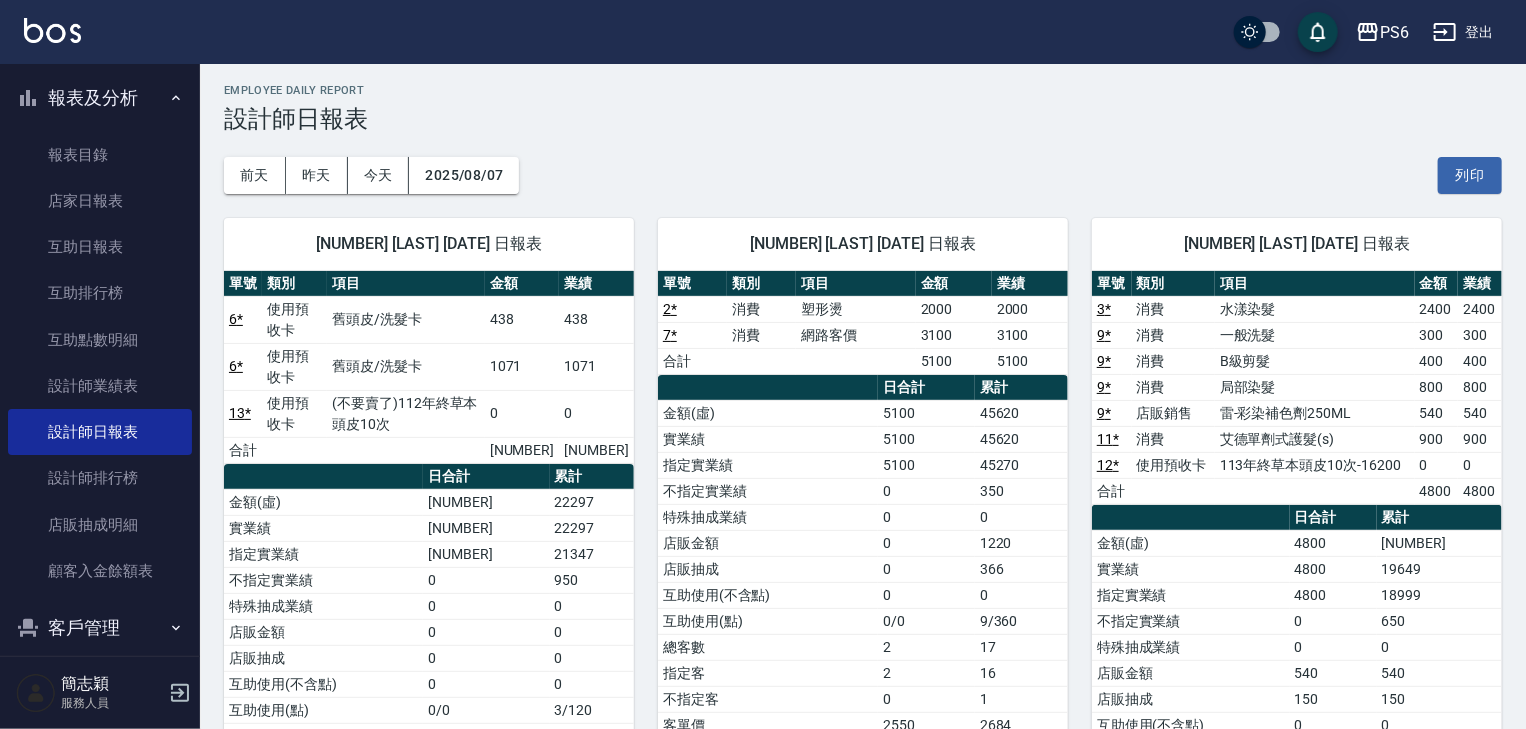 scroll, scrollTop: 0, scrollLeft: 0, axis: both 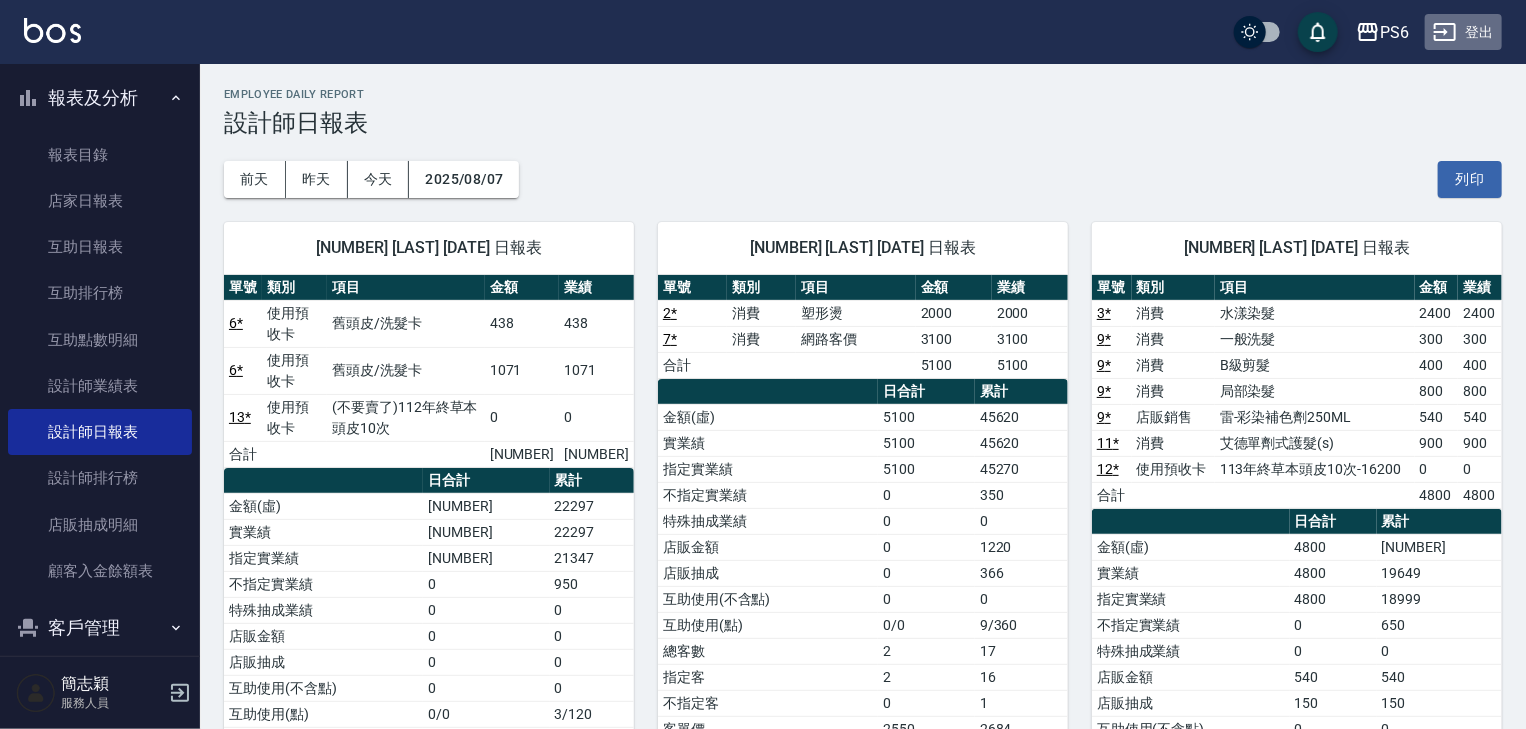 click on "登出" at bounding box center (1463, 32) 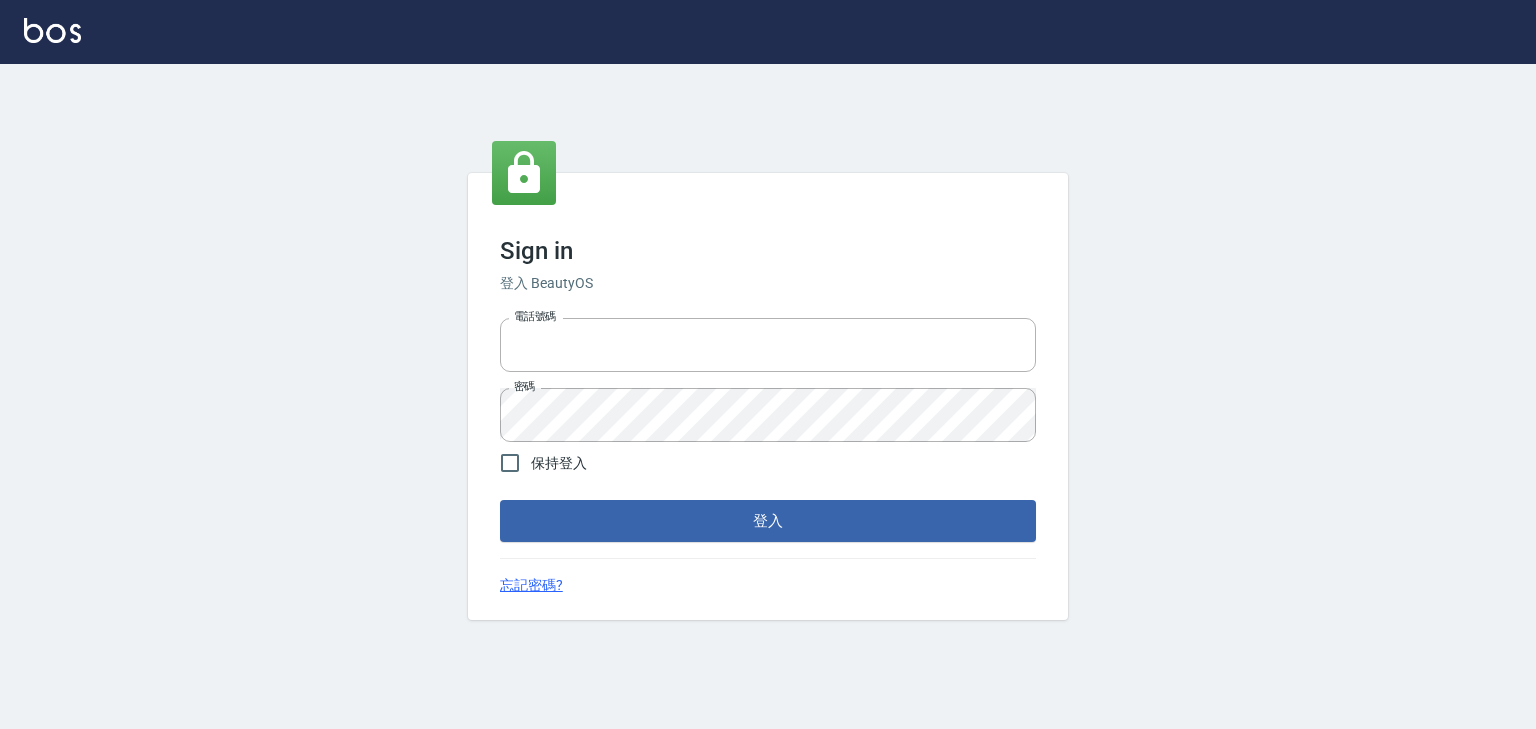 scroll, scrollTop: 0, scrollLeft: 0, axis: both 